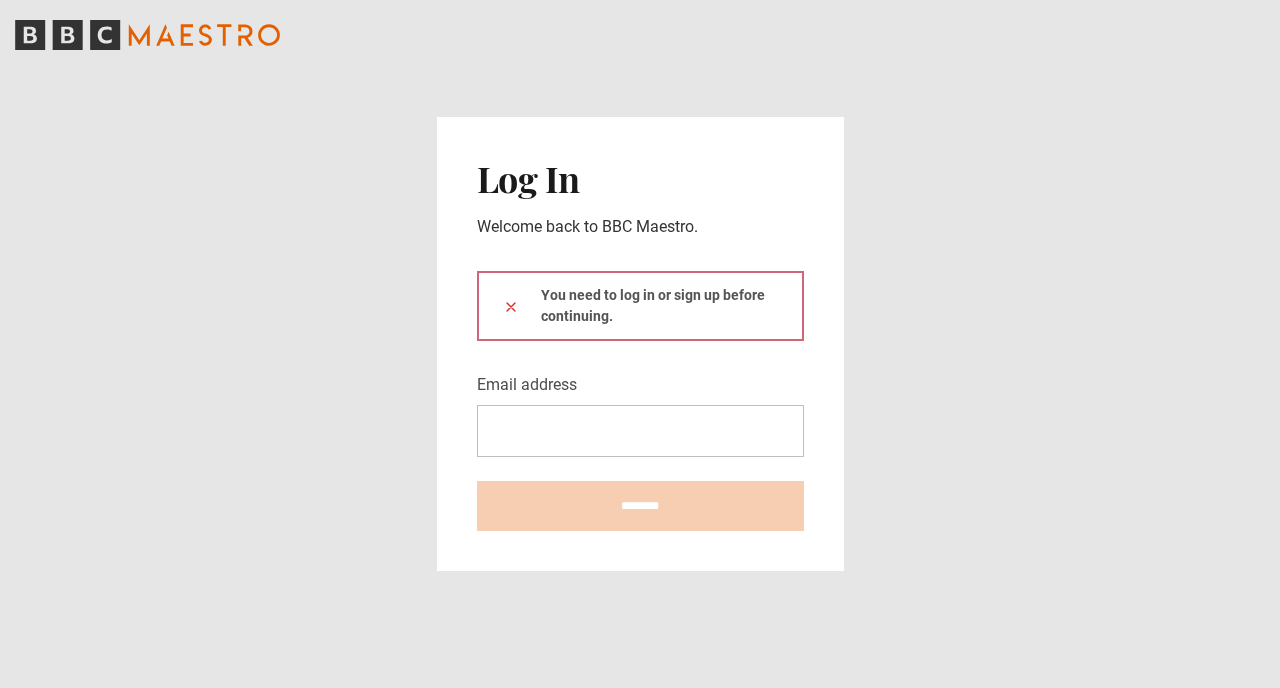 scroll, scrollTop: 0, scrollLeft: 0, axis: both 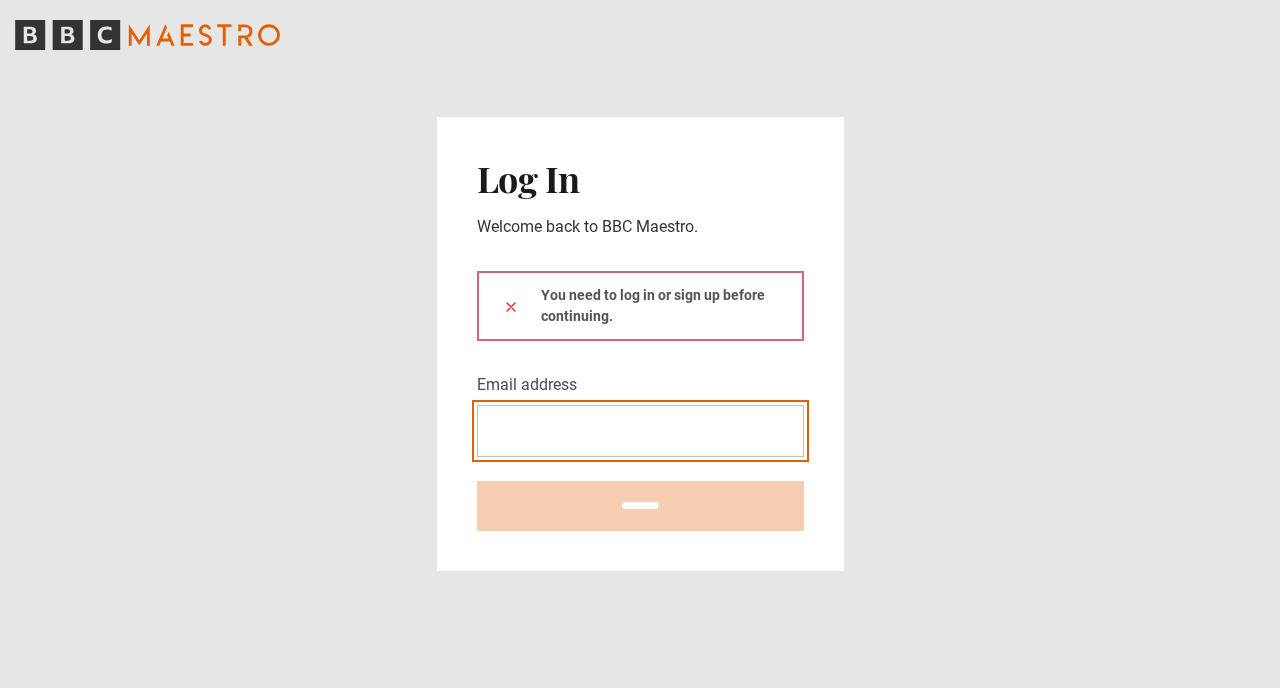 type on "**********" 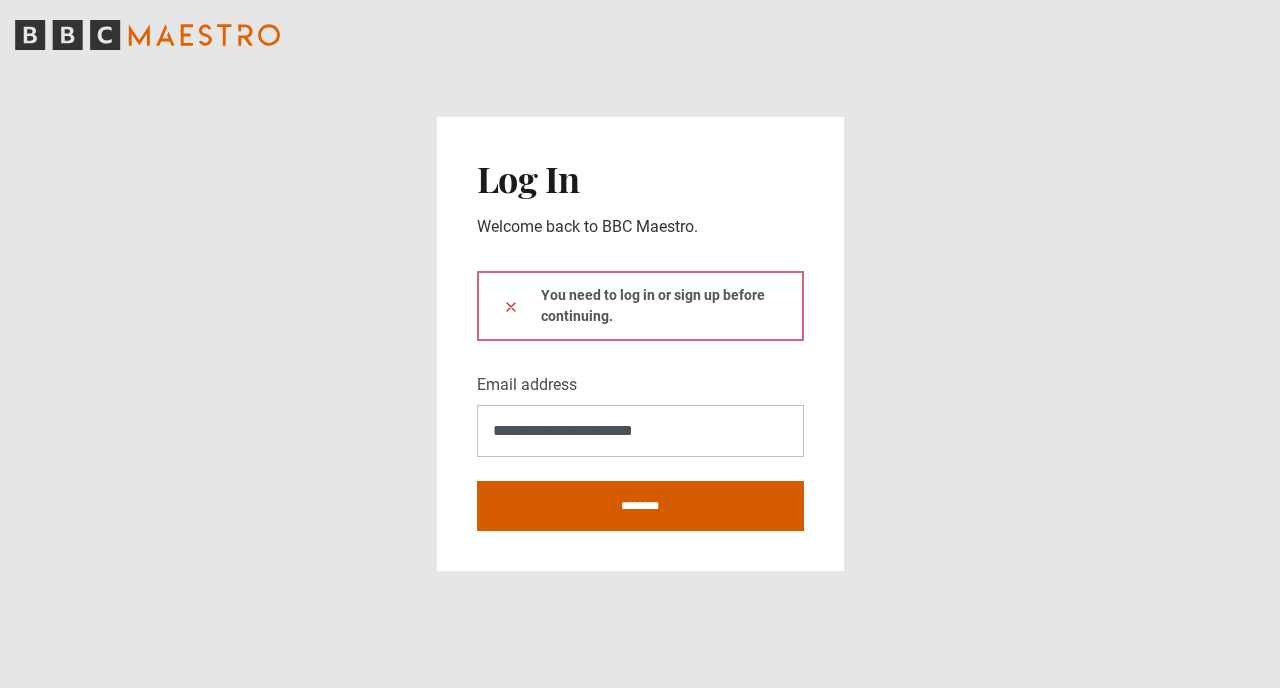 click on "********" at bounding box center (640, 506) 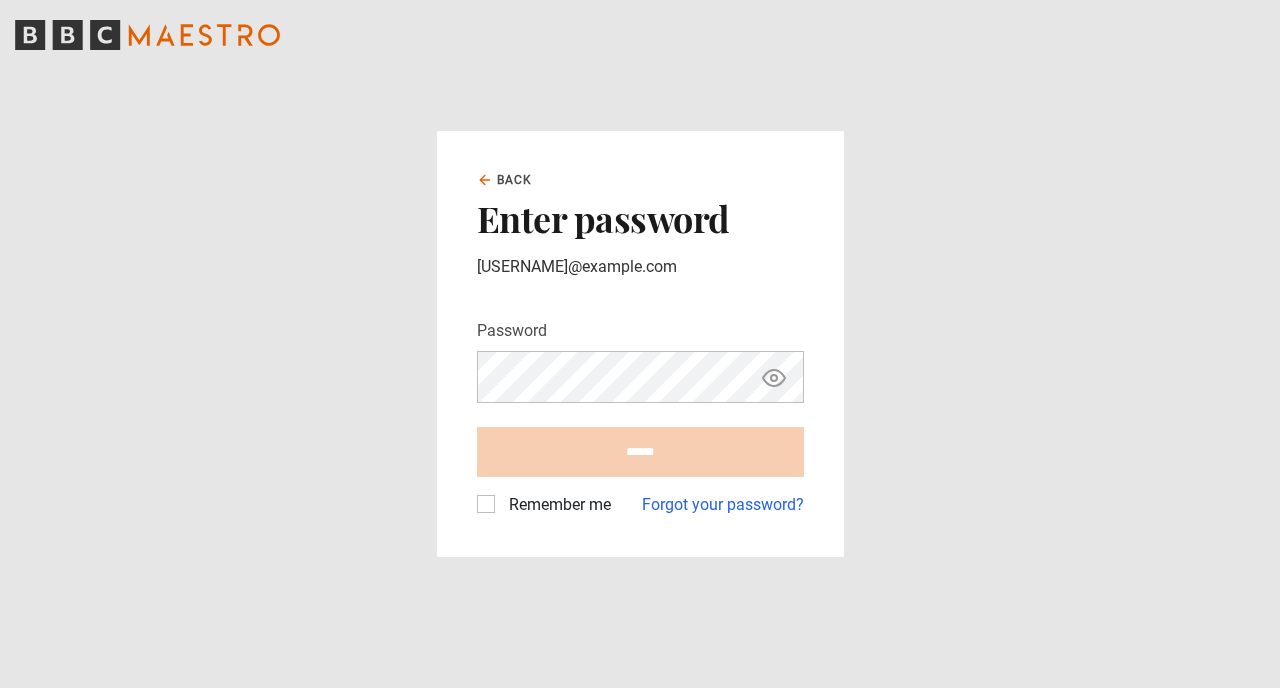 scroll, scrollTop: 0, scrollLeft: 0, axis: both 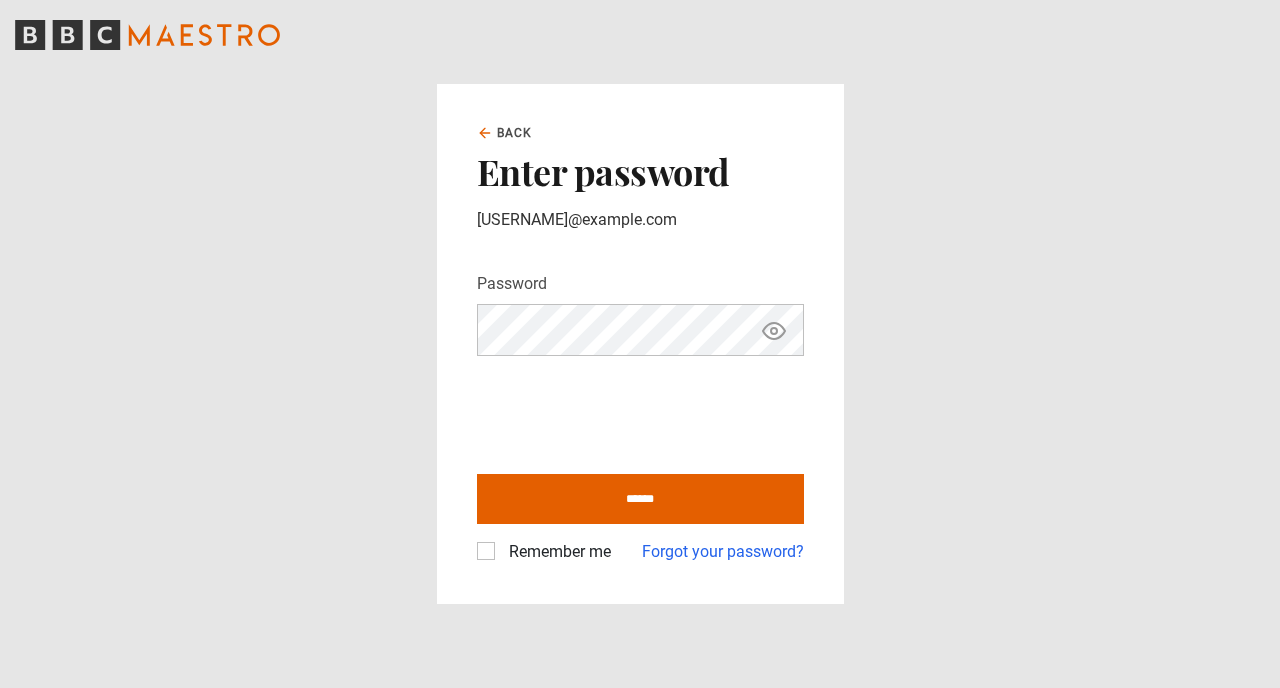 click 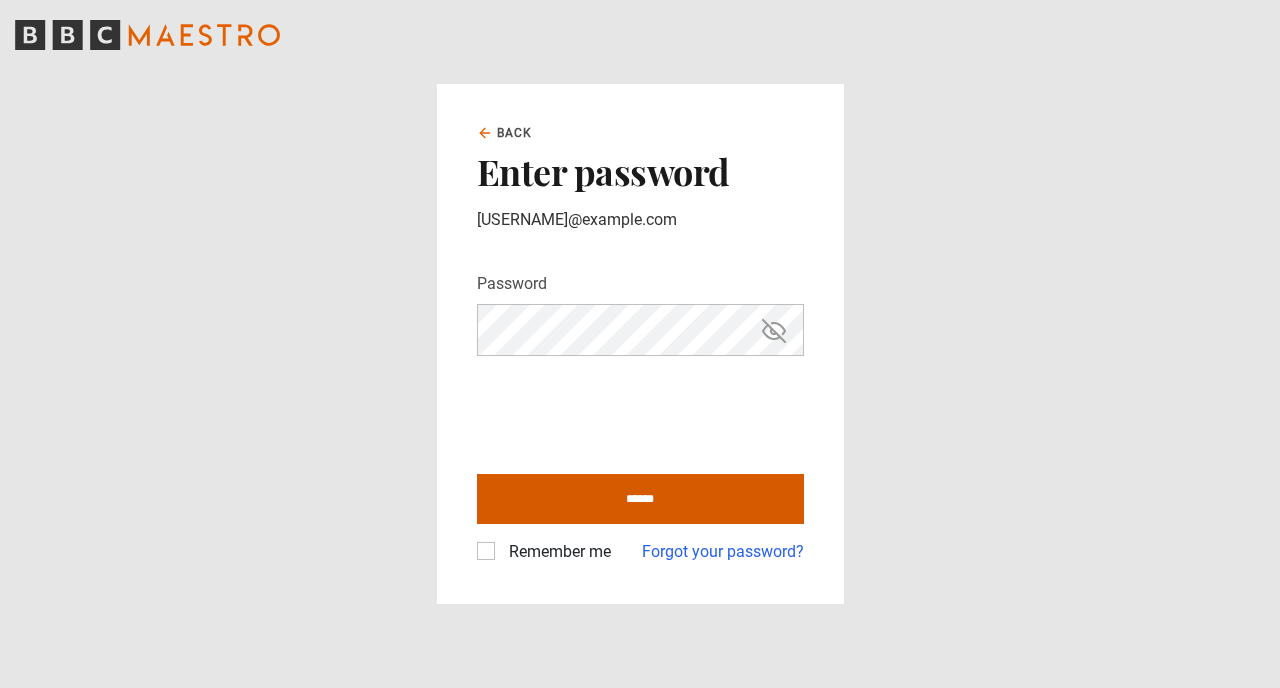 click on "******" at bounding box center (640, 499) 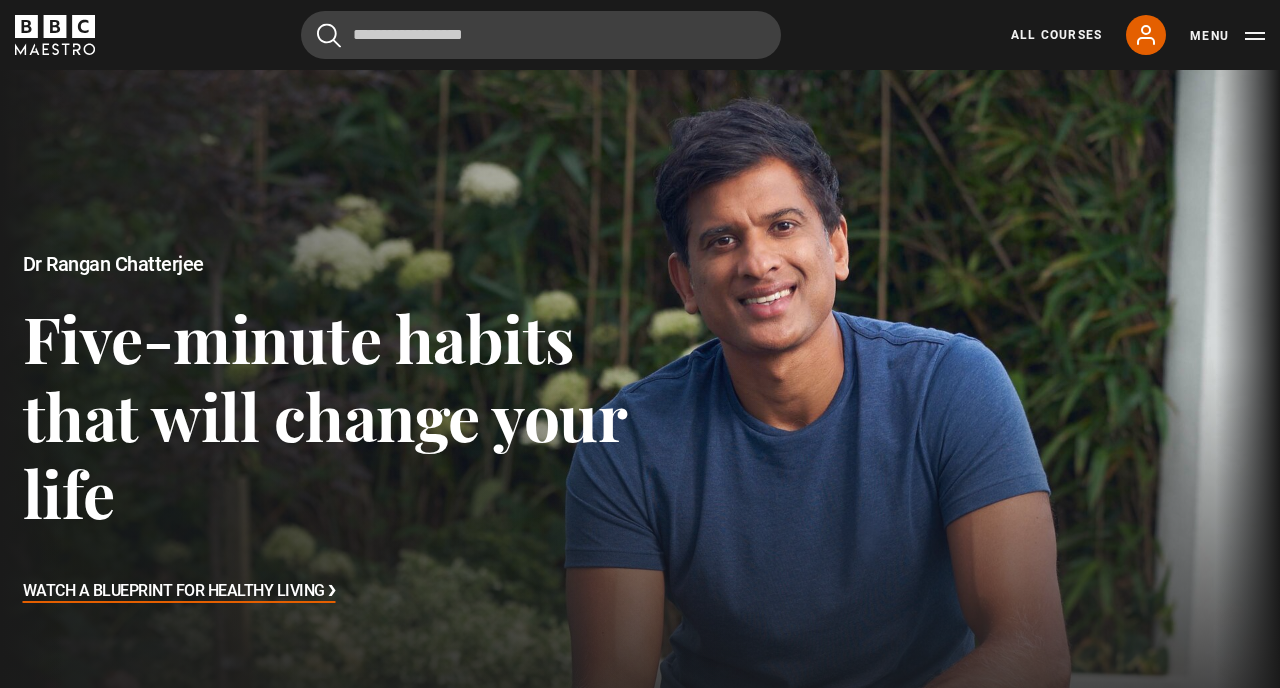 scroll, scrollTop: 509, scrollLeft: 0, axis: vertical 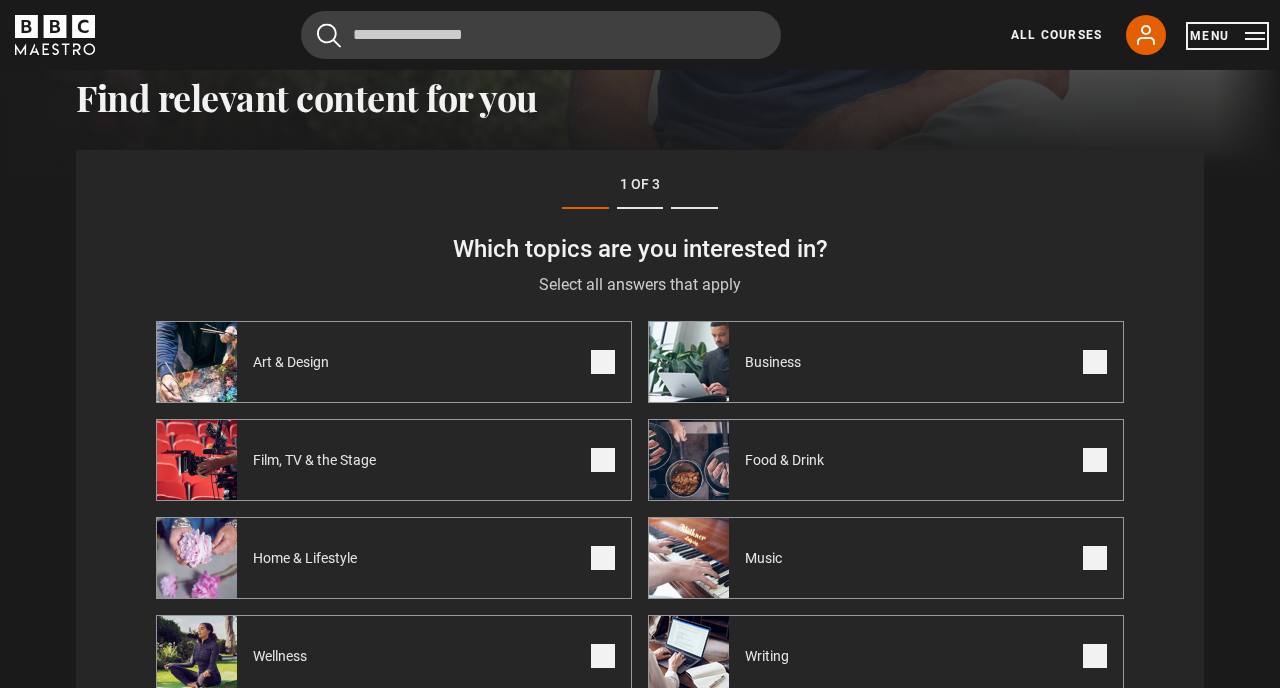 click on "Menu" at bounding box center (1227, 36) 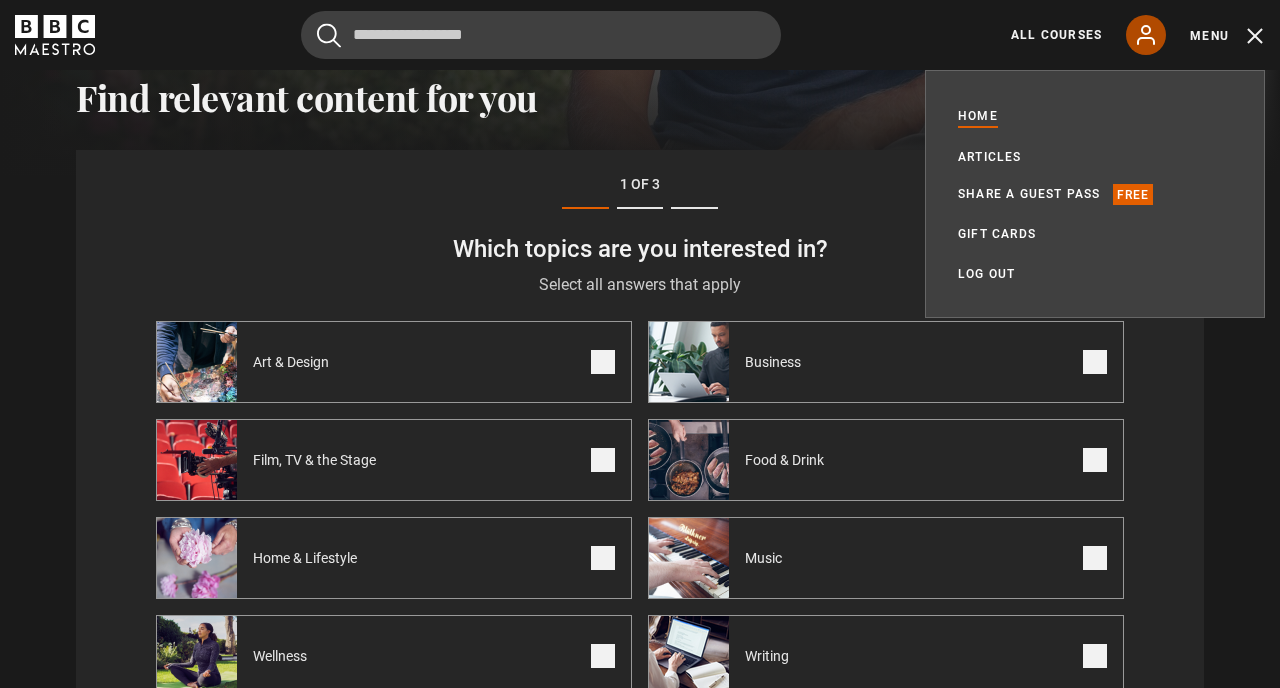 click 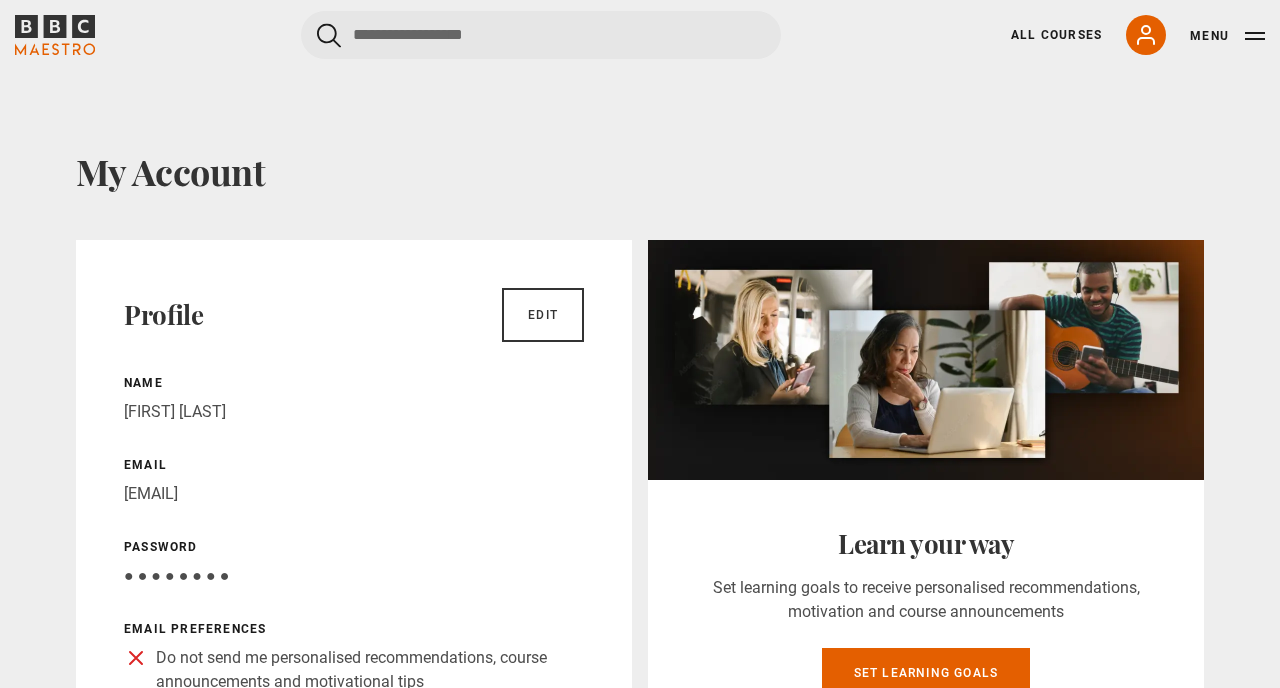 scroll, scrollTop: 0, scrollLeft: 0, axis: both 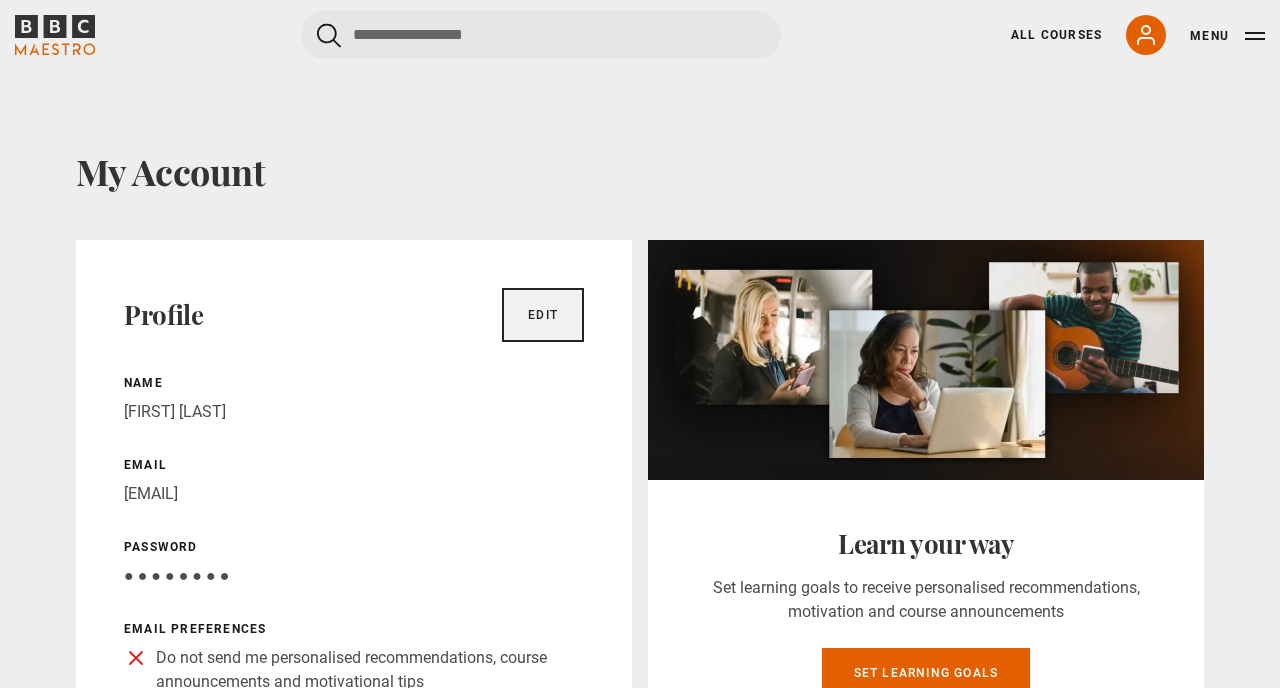 click on "Edit" at bounding box center (543, 315) 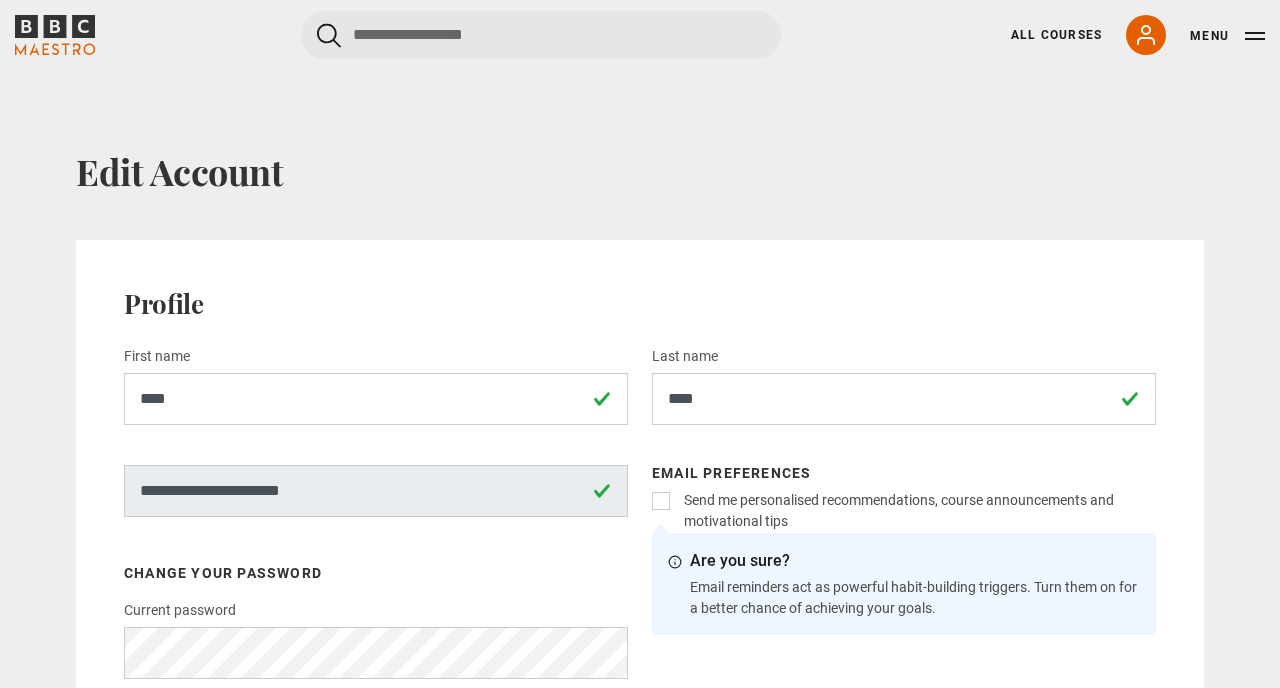 scroll, scrollTop: 0, scrollLeft: 0, axis: both 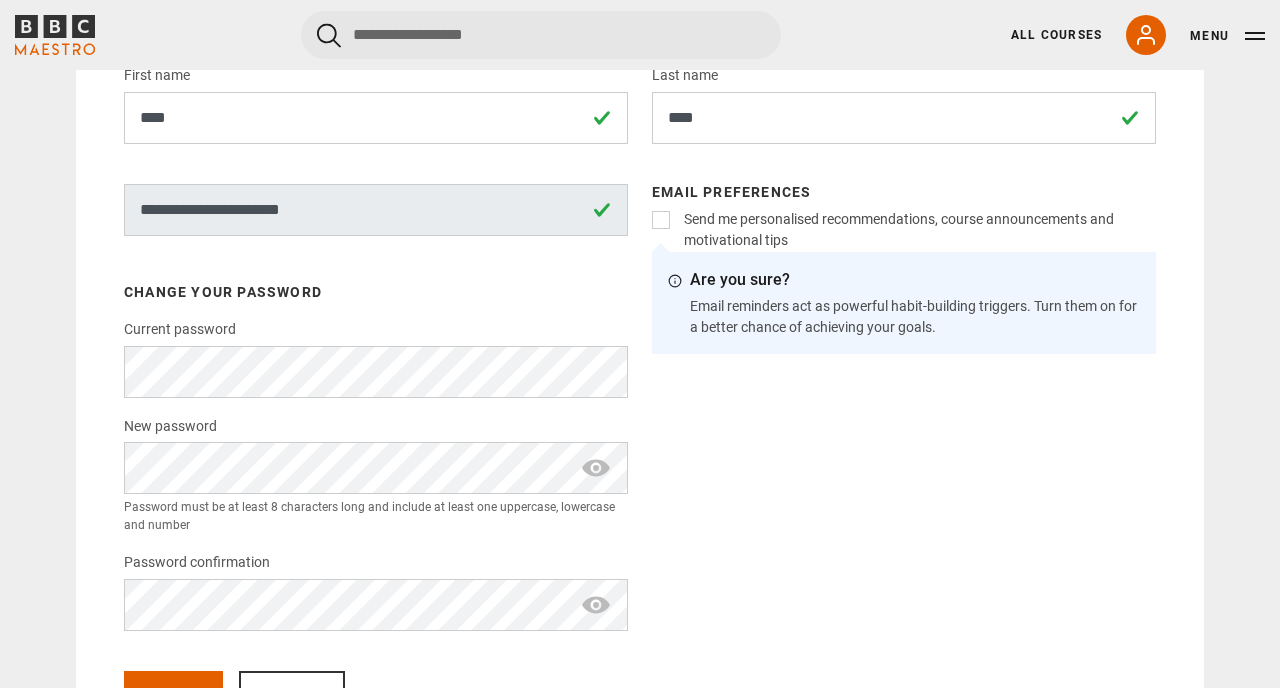 click on "Email preferences
Send me personalised recommendations, course announcements and motivational tips
Are you sure?
Email reminders act as powerful habit-building triggers. Turn them on for a better chance of achieving your goals." at bounding box center (904, 415) 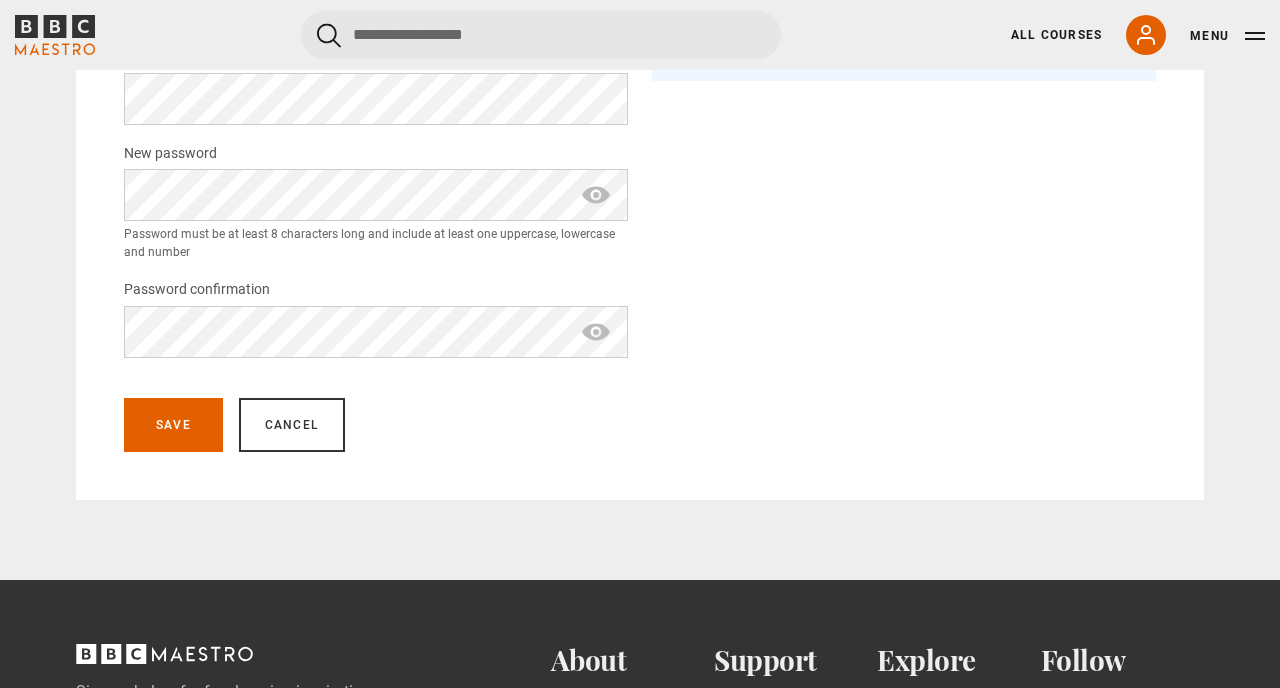 scroll, scrollTop: 561, scrollLeft: 0, axis: vertical 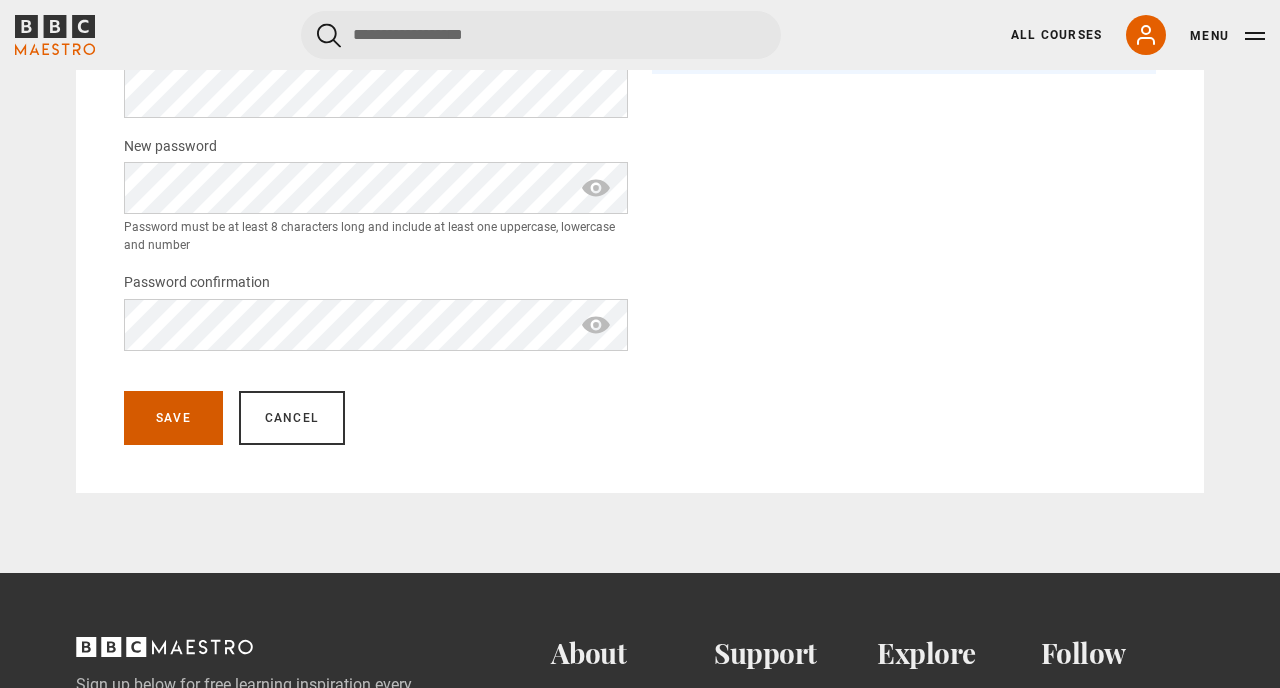 click on "Save" at bounding box center (173, 418) 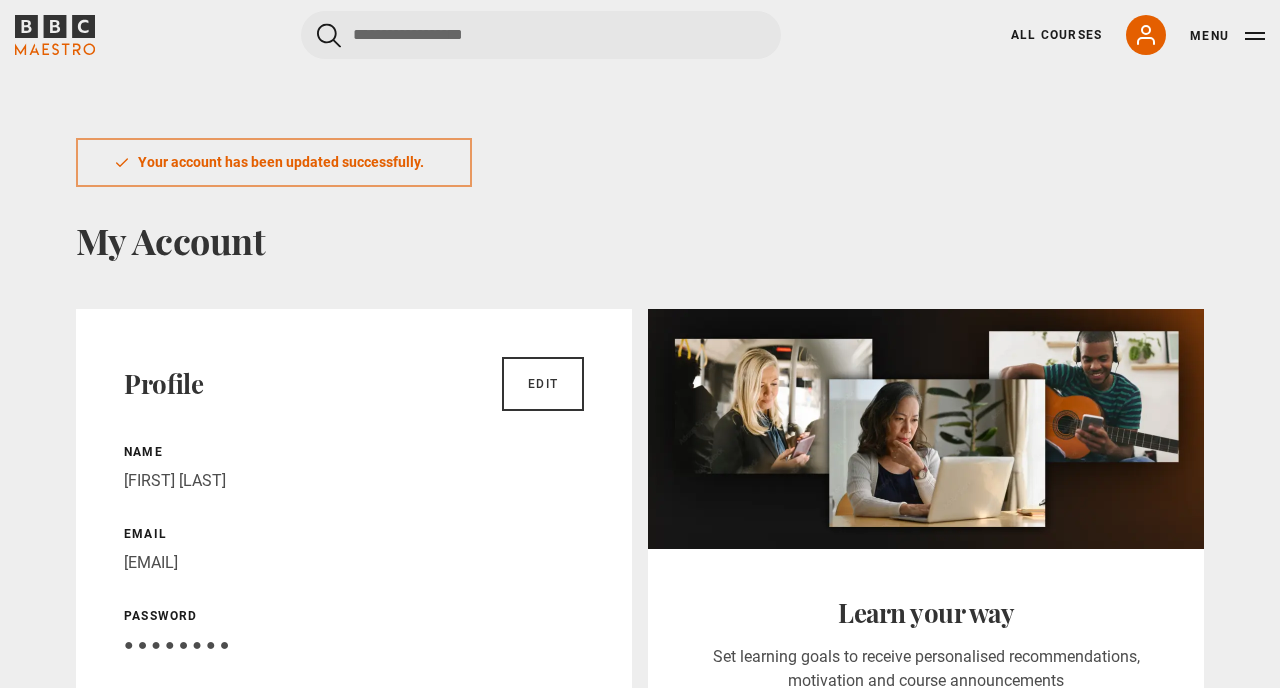 scroll, scrollTop: 0, scrollLeft: 0, axis: both 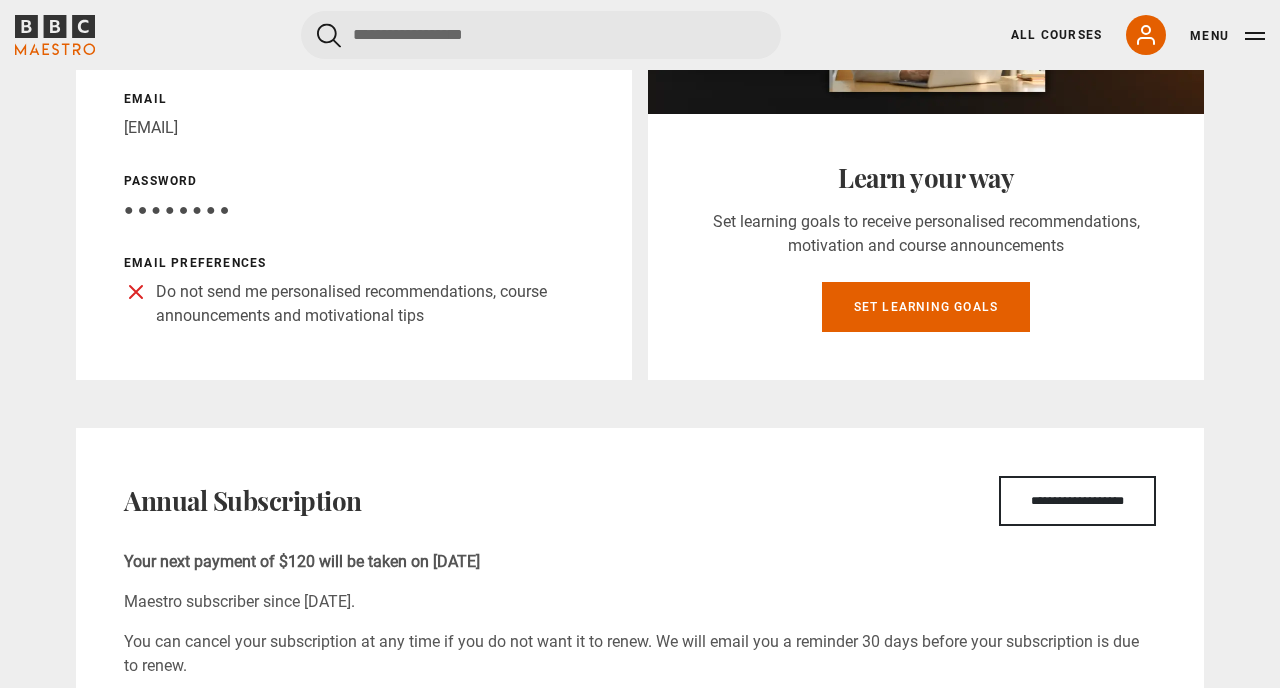 click on "Cancel
Courses
Previous courses
Next courses
Agatha Christie Writing 12  Related Lessons New Ago Perrone Mastering Mixology 22  Related Lessons New Isabel Allende Magical Storytelling 22  Related Lessons New Evy Poumpouras The Art of Influence 24  Related Lessons New Trinny Woodall Thriving in Business 24  Related Lessons Beata Heuman Interior Design 20  Related Lessons New Eric Vetro Sing Like the Stars 31  Related Lessons Stephanie Romiszewski  Sleep Better 21  Related Lessons Jo Malone CBE Think Like an Entrepreneur 19  Related Lessons New 21" at bounding box center (640, 35) 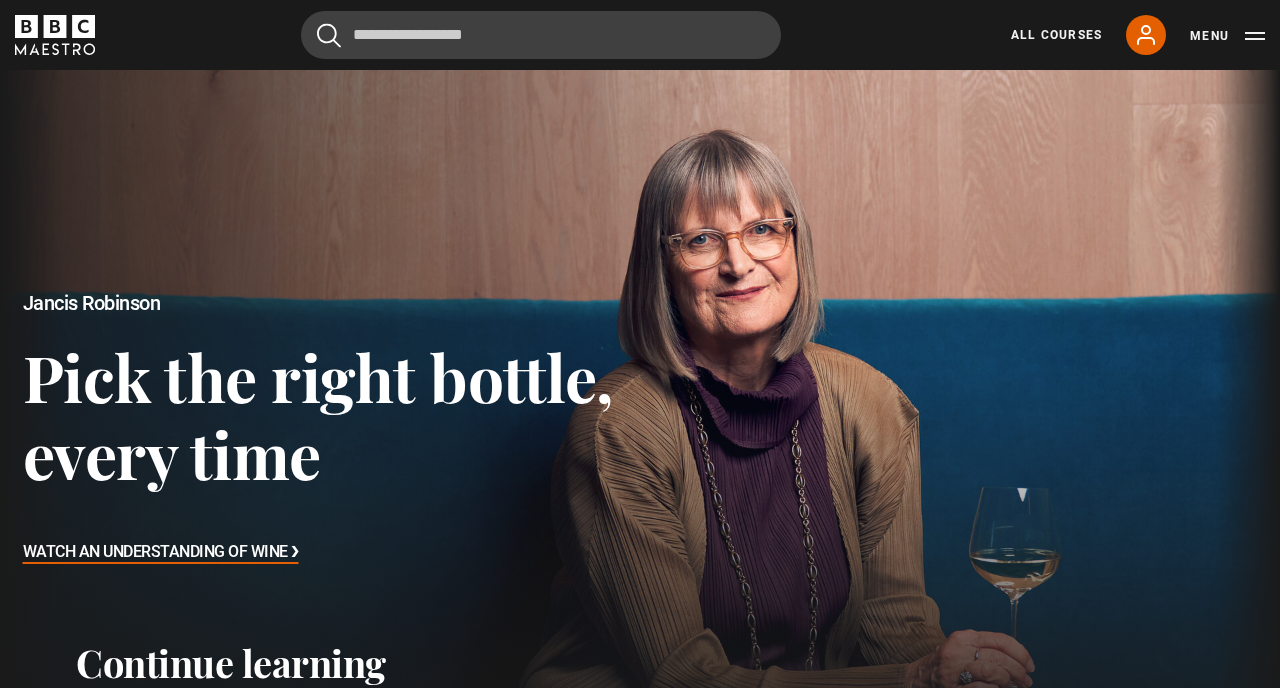 scroll, scrollTop: 0, scrollLeft: 0, axis: both 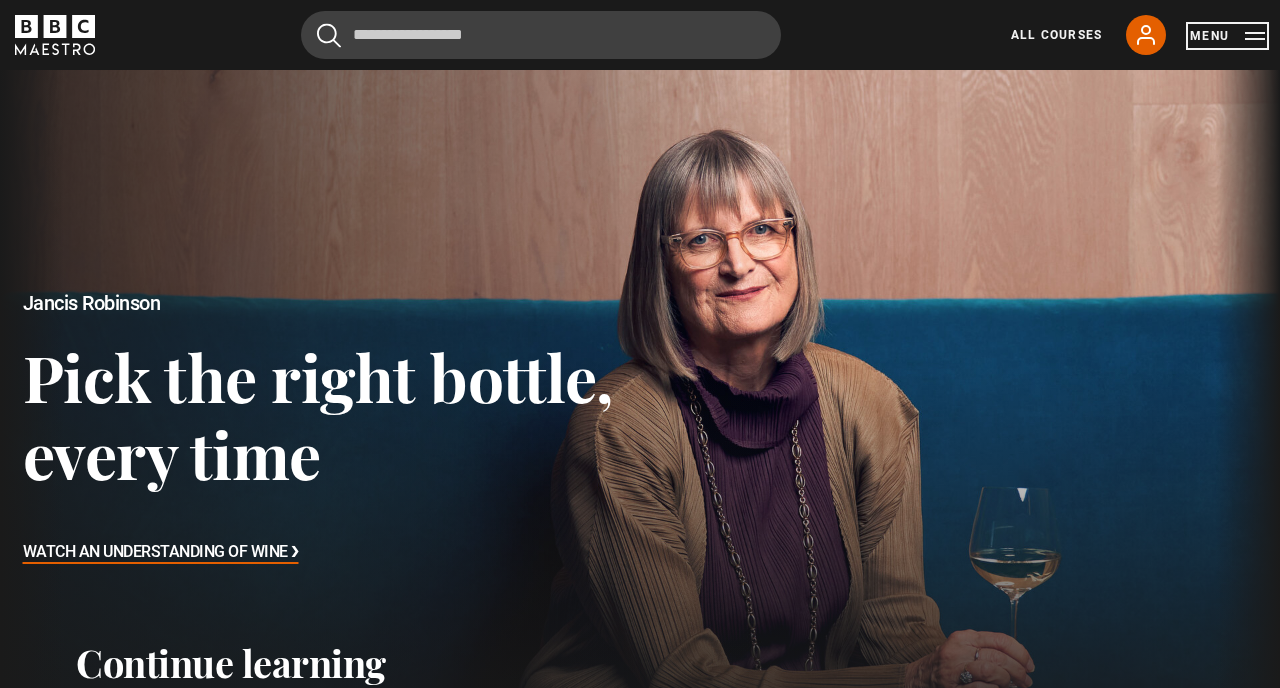 click on "Menu" at bounding box center (1227, 36) 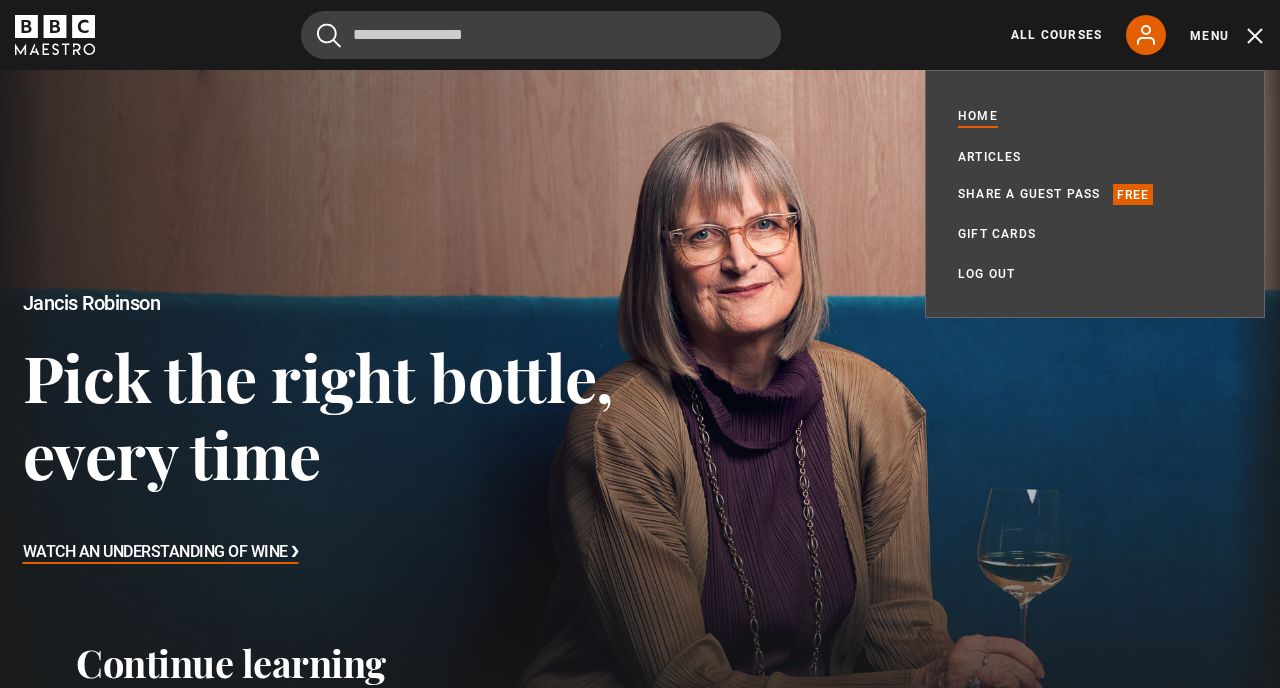 click on "Jancis Robinson
Pick the right bottle, every time
Watch
An Understanding of Wine ❯" at bounding box center (320, 430) 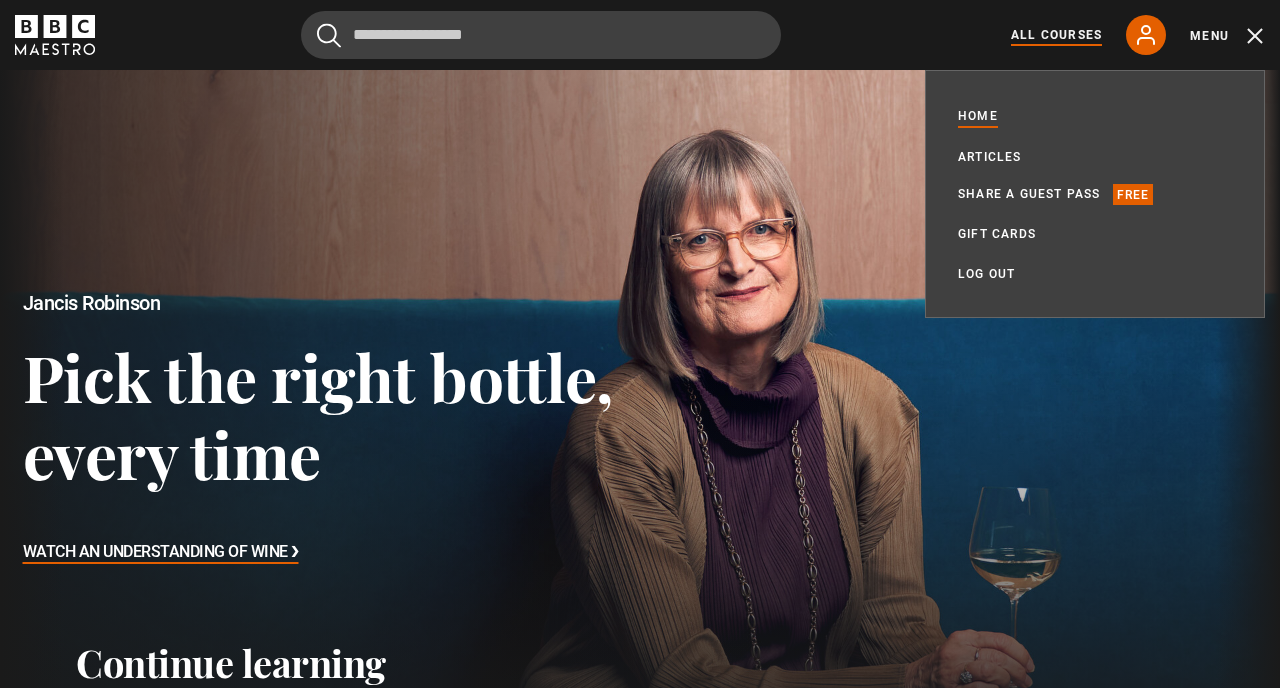 click on "All Courses" at bounding box center (1056, 35) 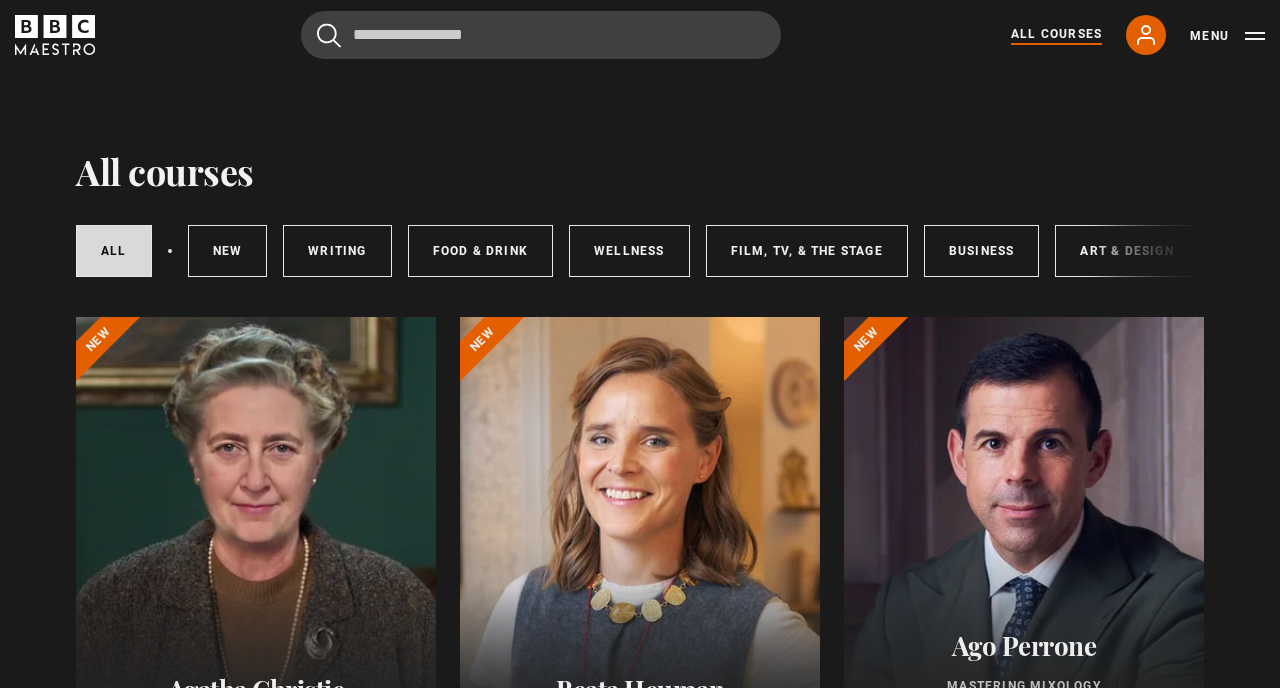 scroll, scrollTop: 0, scrollLeft: 0, axis: both 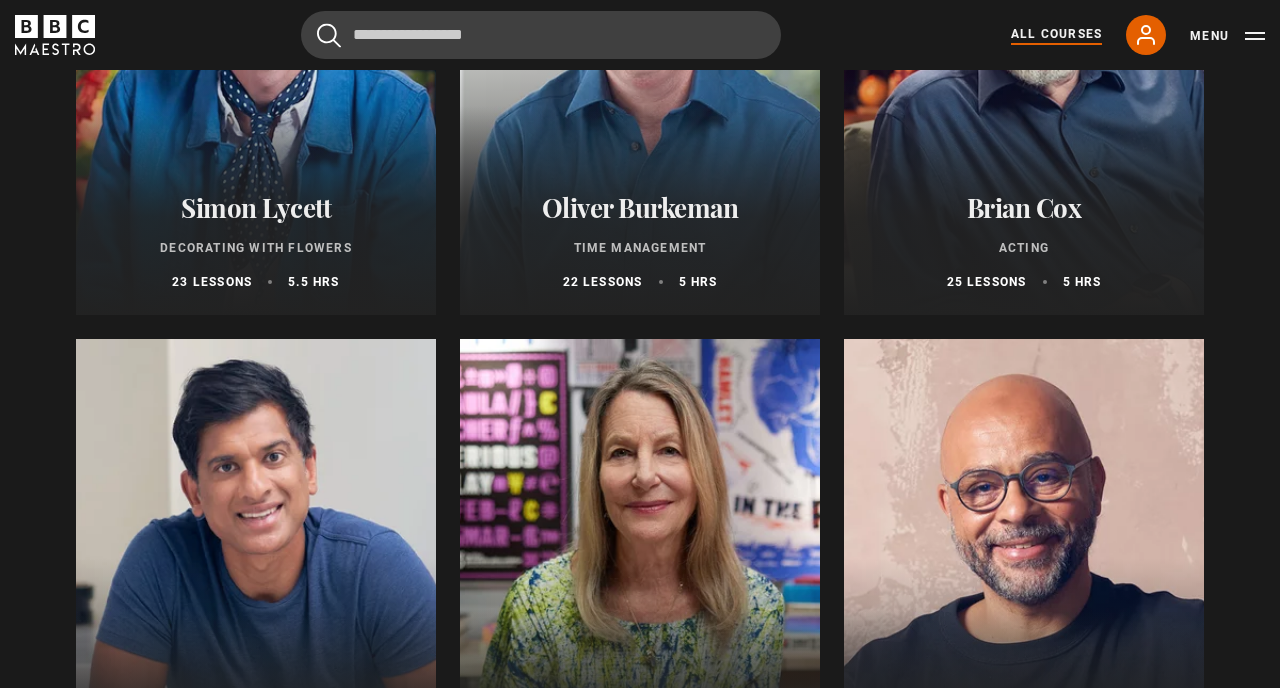 click at bounding box center [1024, 75] 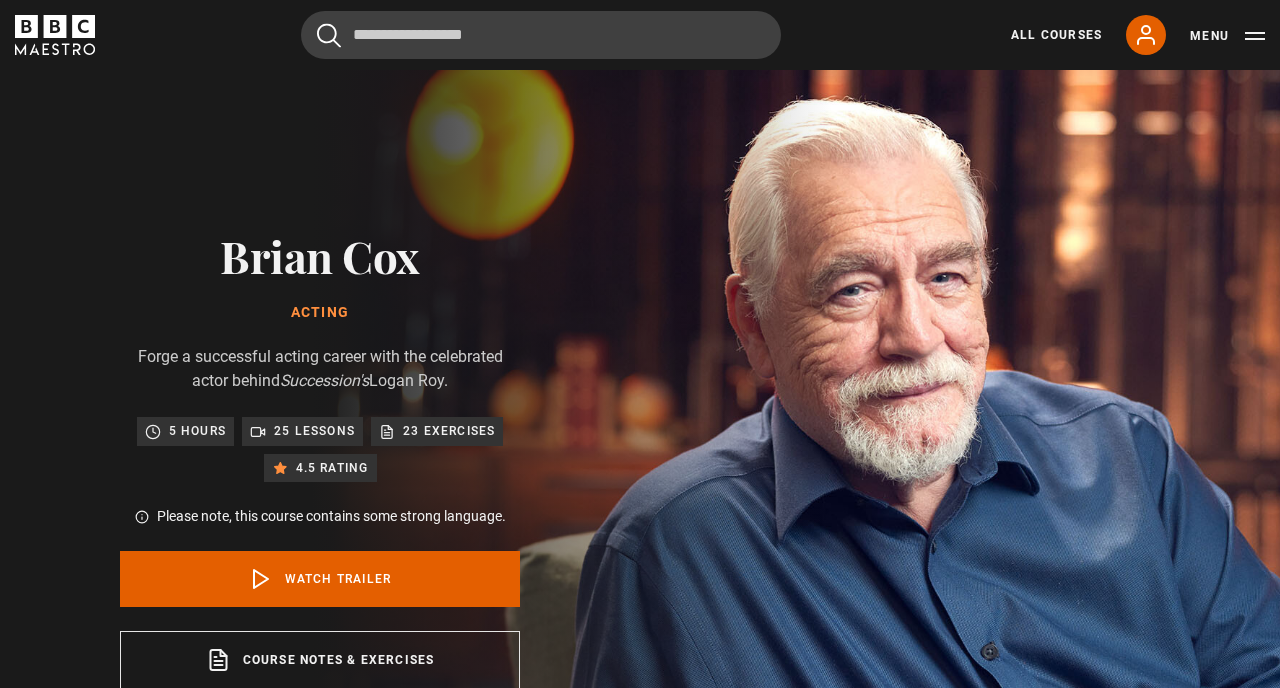 scroll, scrollTop: 0, scrollLeft: 0, axis: both 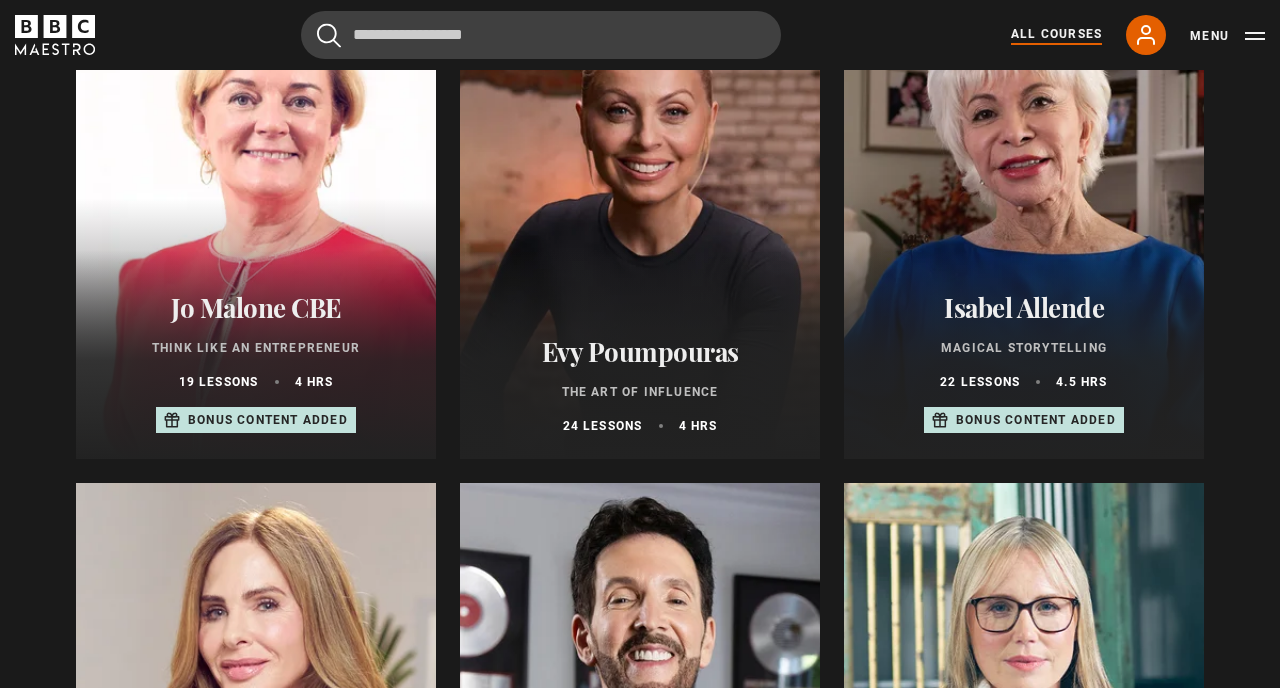 click at bounding box center [1024, 723] 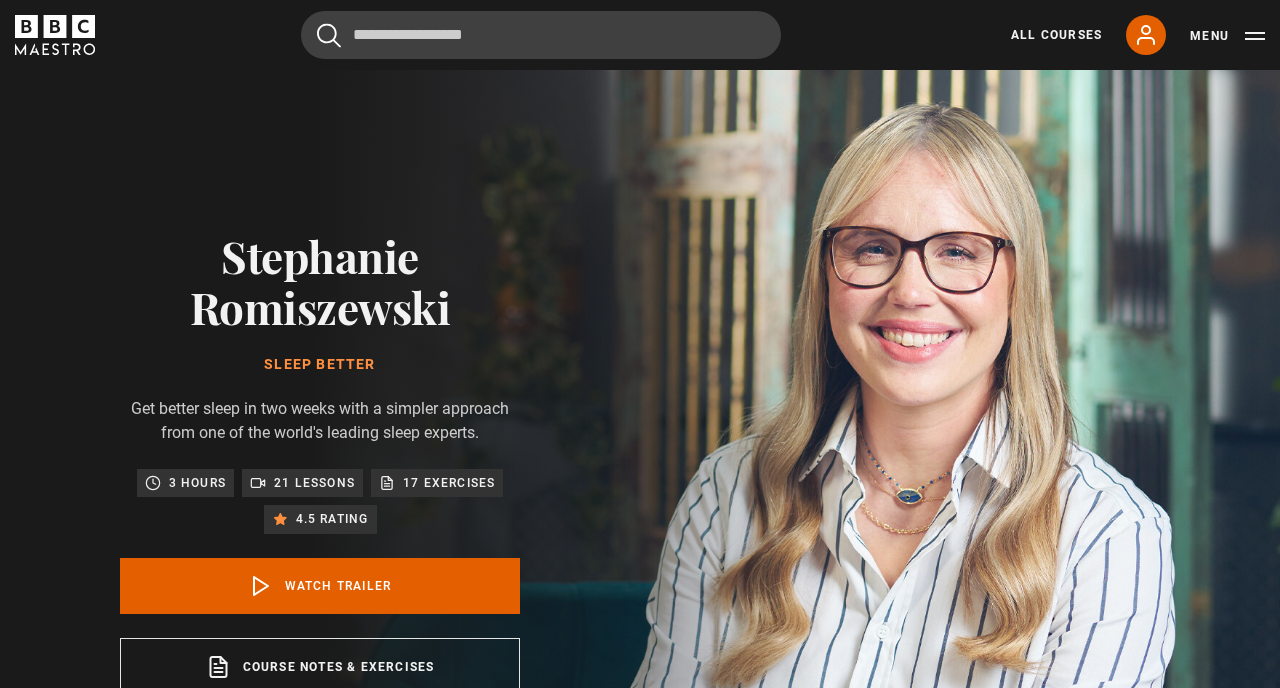 scroll, scrollTop: 0, scrollLeft: 0, axis: both 